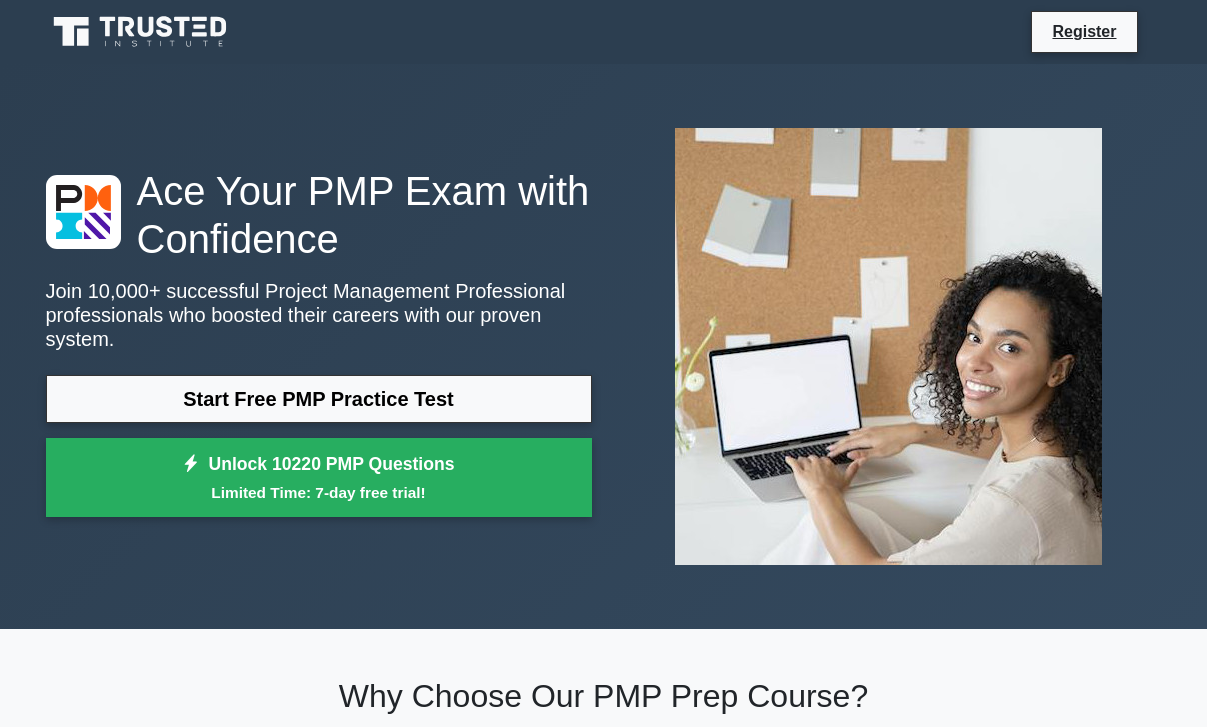 scroll, scrollTop: 888, scrollLeft: 0, axis: vertical 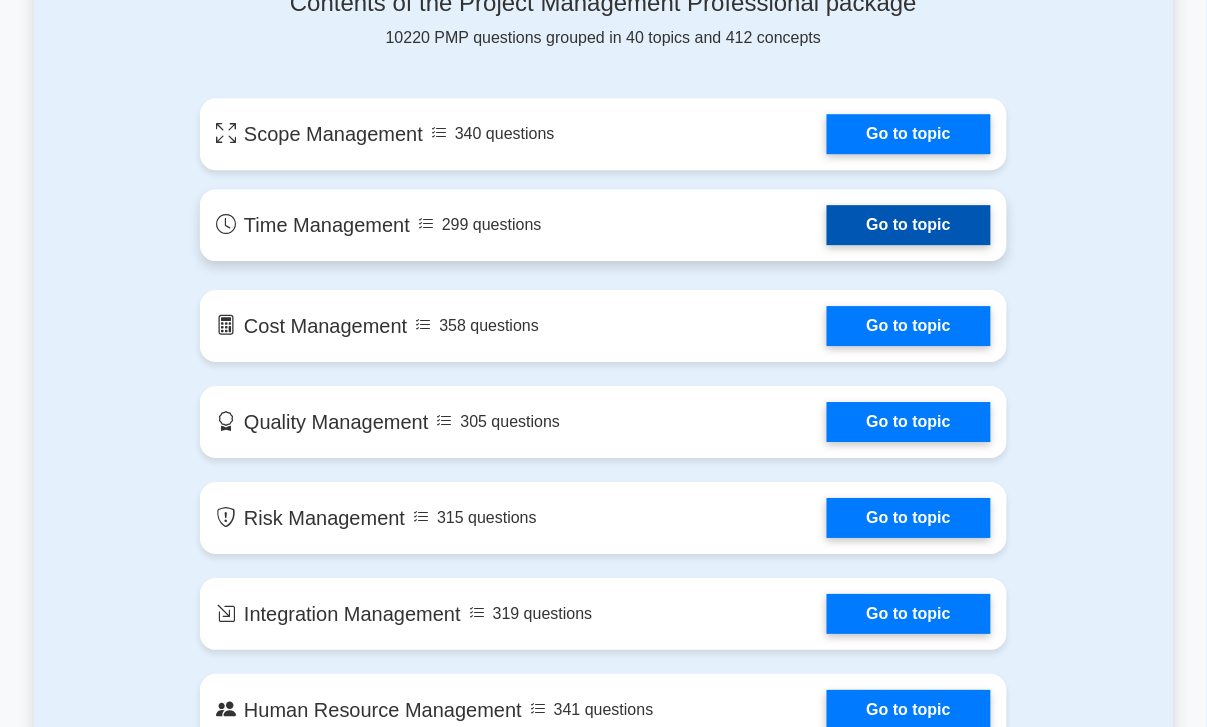 click on "Go to topic" at bounding box center [909, 225] 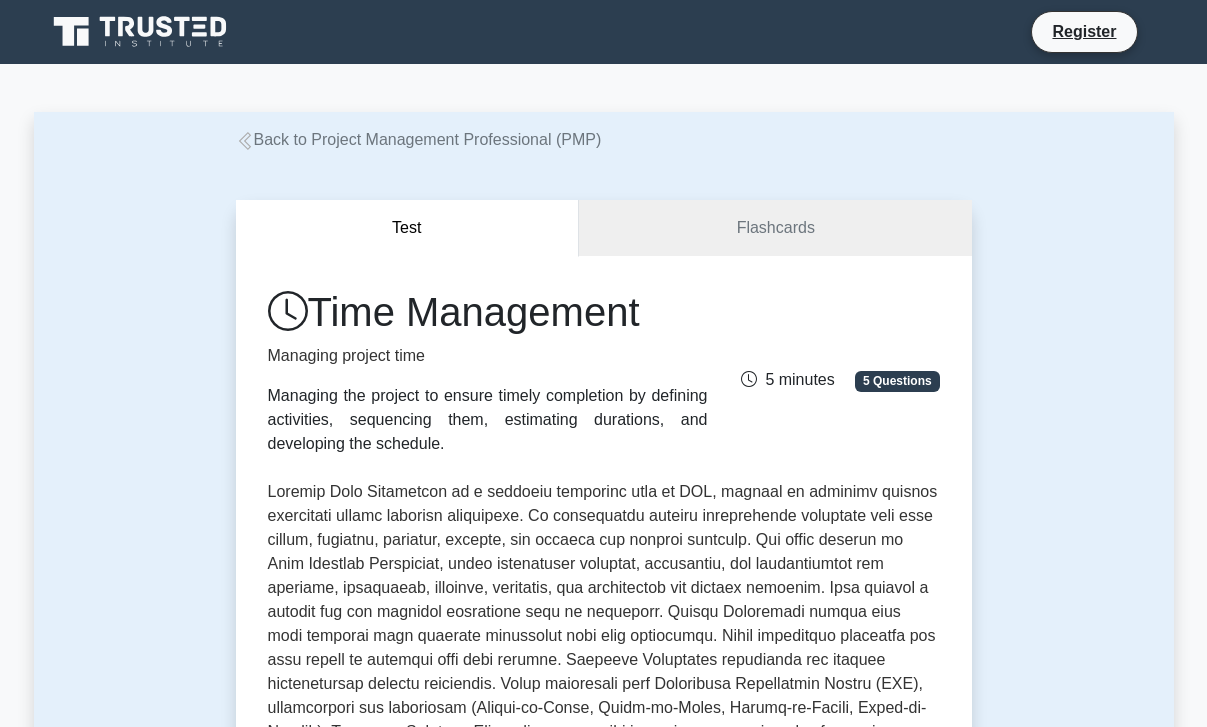 scroll, scrollTop: 0, scrollLeft: 0, axis: both 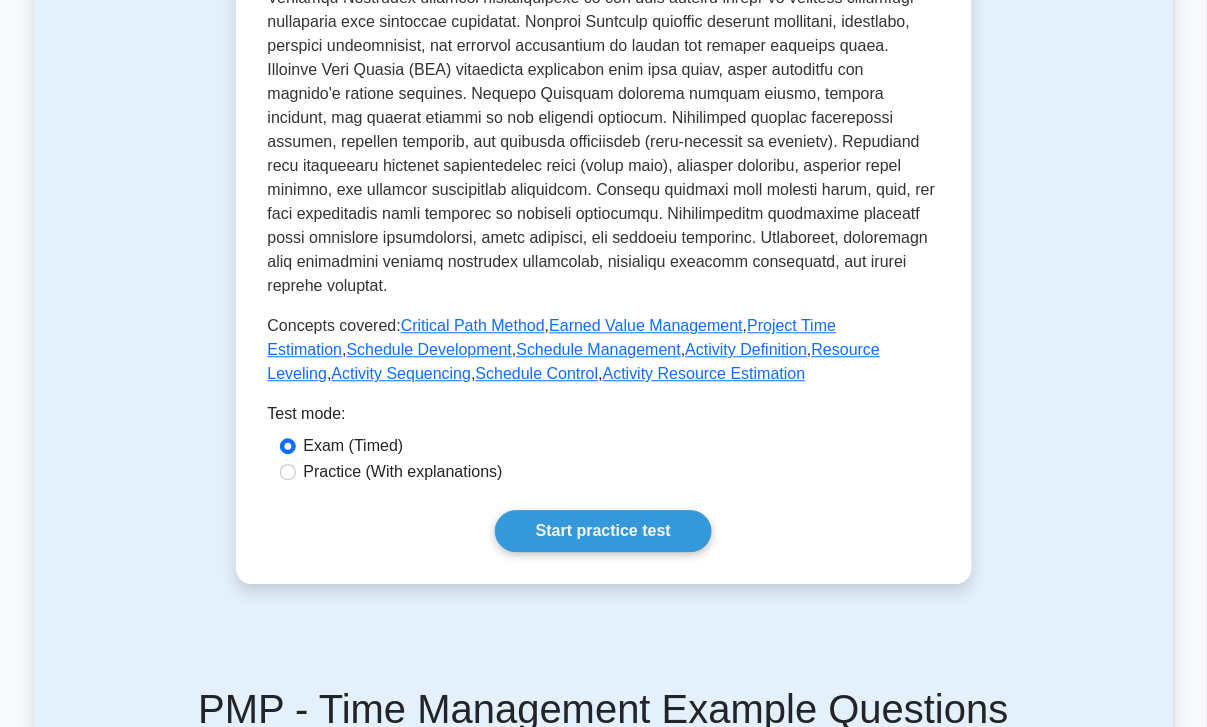 click on "Practice (With explanations)" at bounding box center (403, 472) 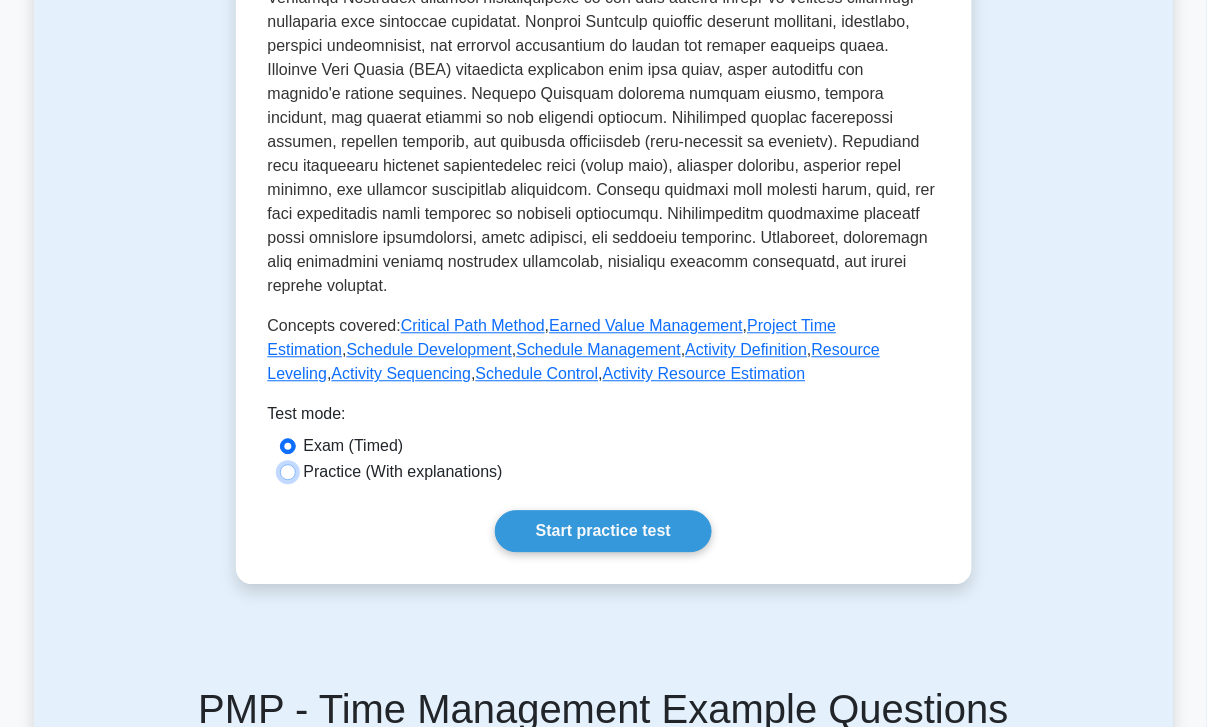 click on "Practice (With explanations)" at bounding box center [288, 472] 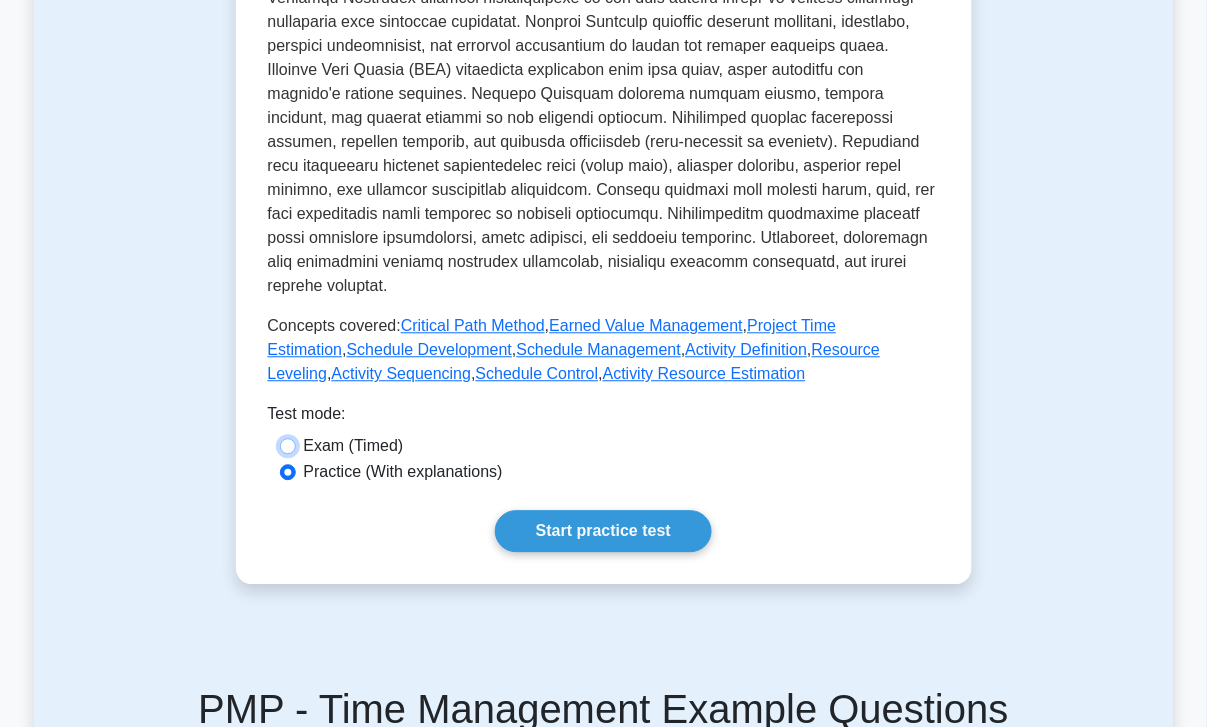 click on "Exam (Timed)" at bounding box center (288, 446) 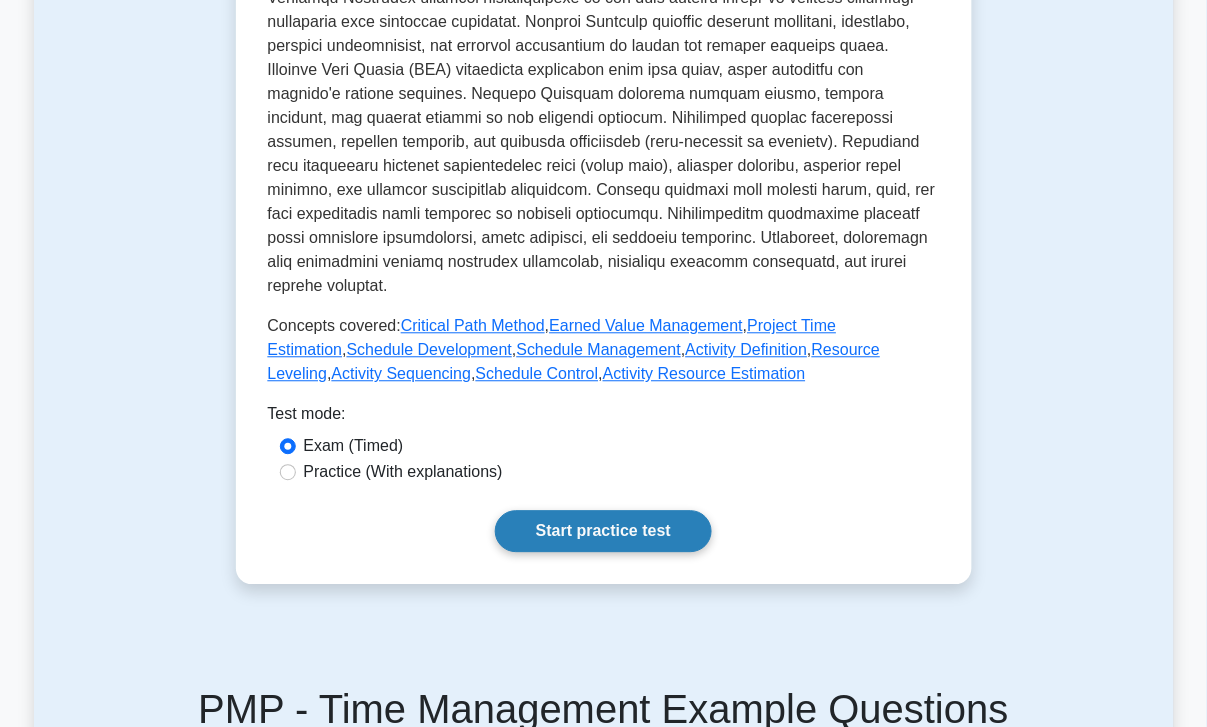 click on "Start practice test" at bounding box center (603, 531) 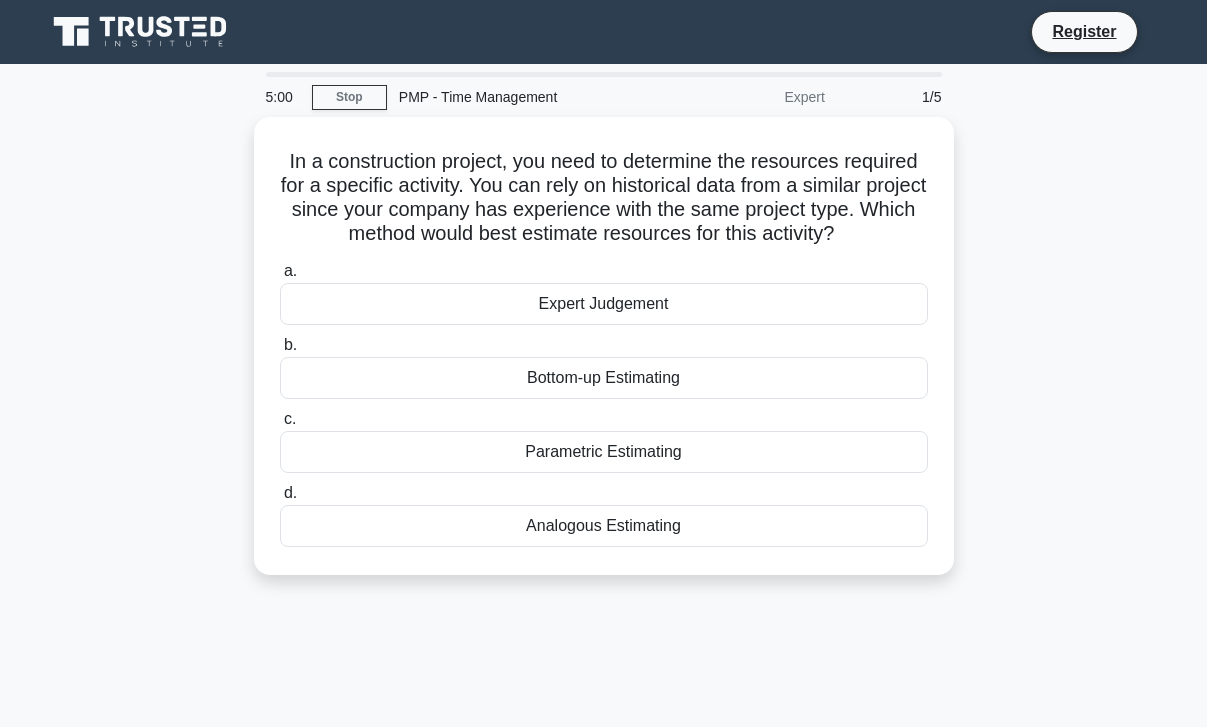scroll, scrollTop: 0, scrollLeft: 0, axis: both 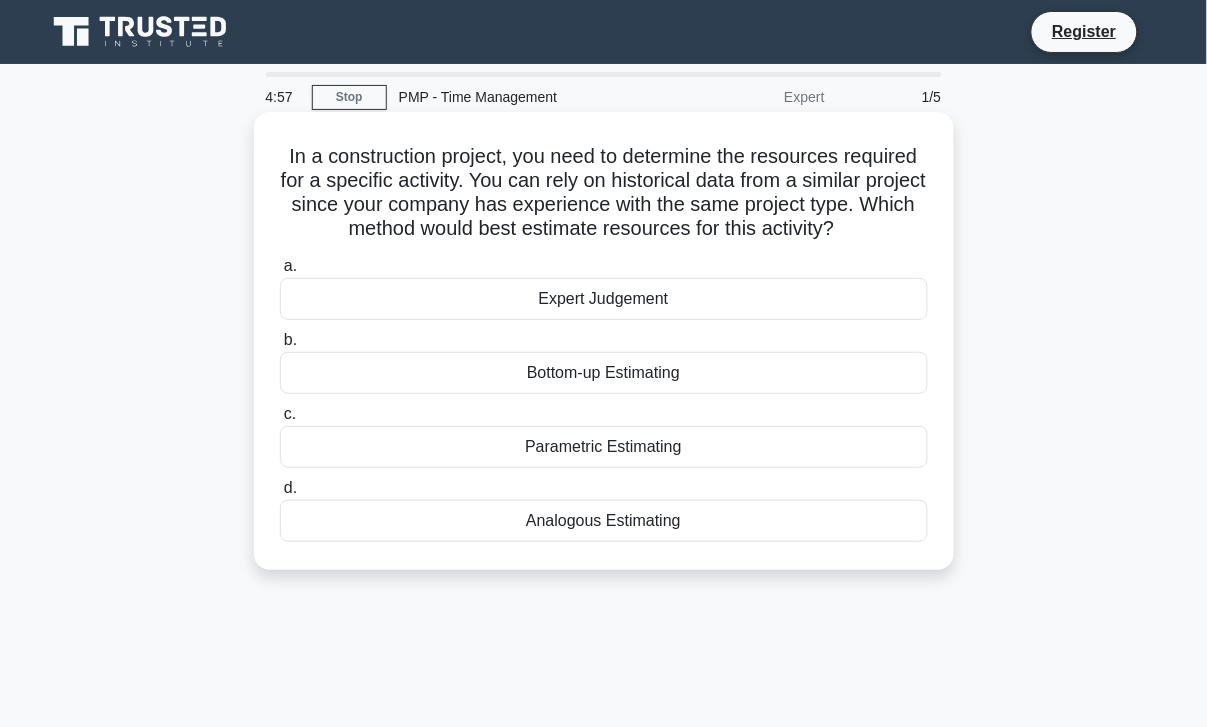 click on "Bottom-up Estimating" at bounding box center [604, 373] 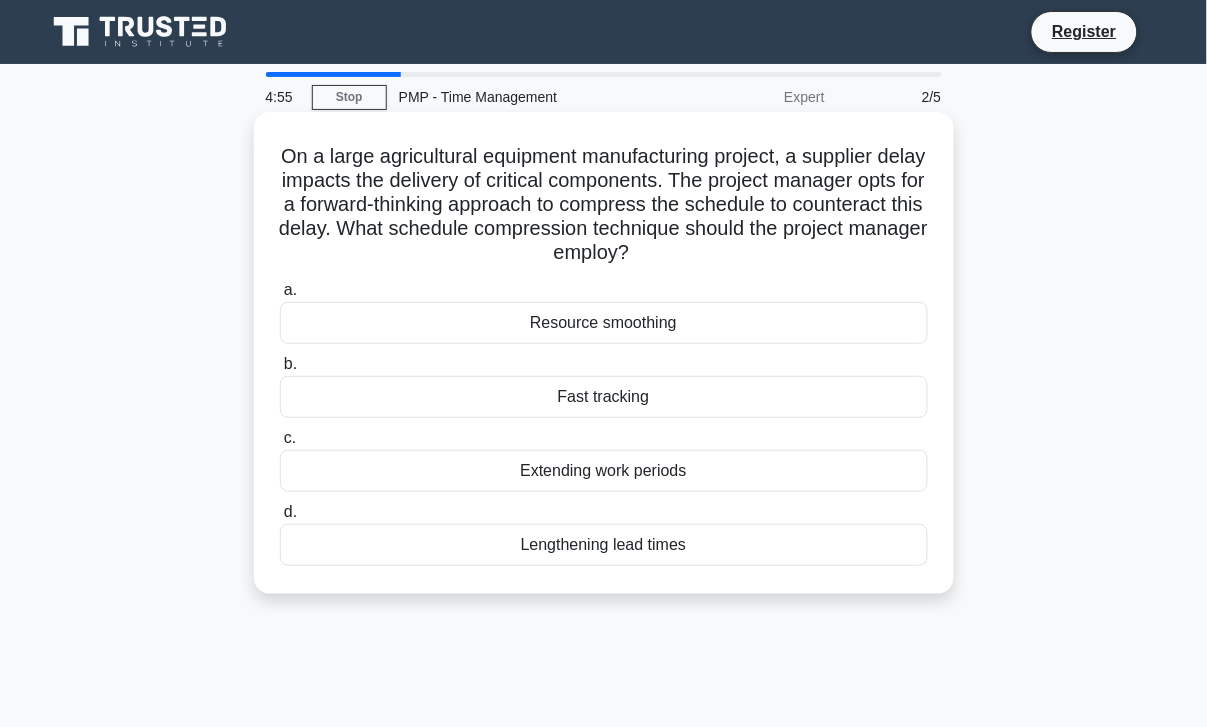 click on "Fast tracking" at bounding box center (604, 397) 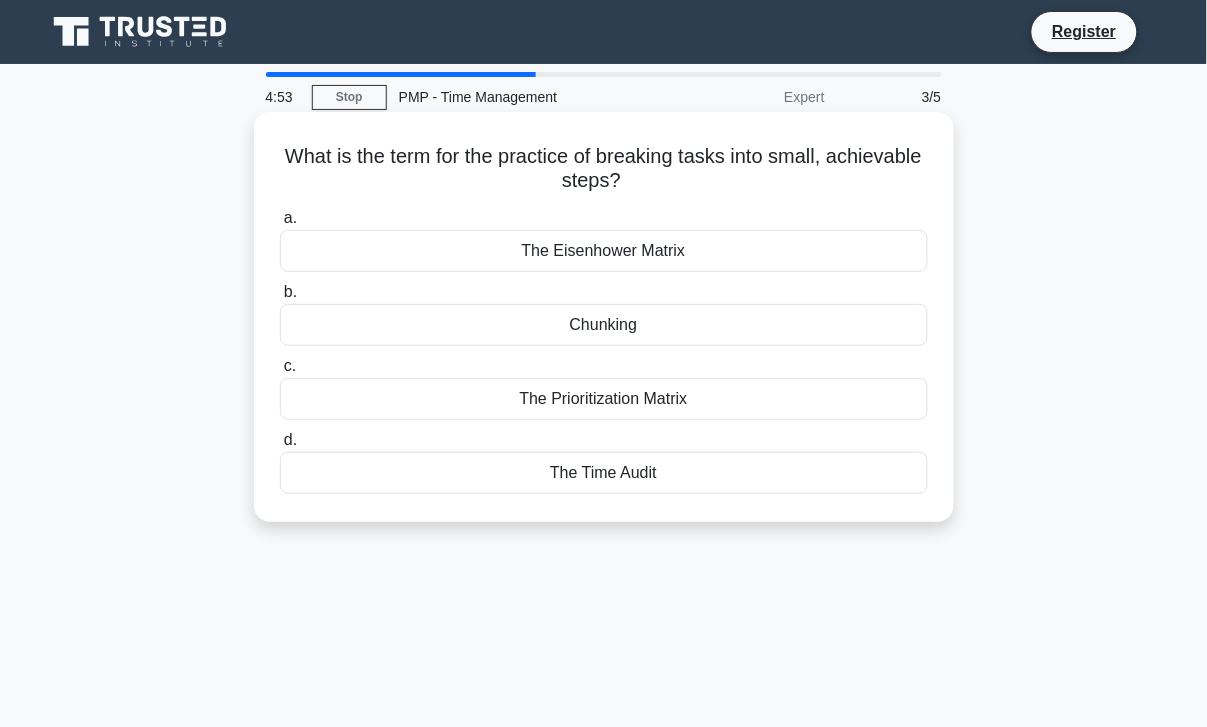 click on "The Time Audit" at bounding box center (604, 473) 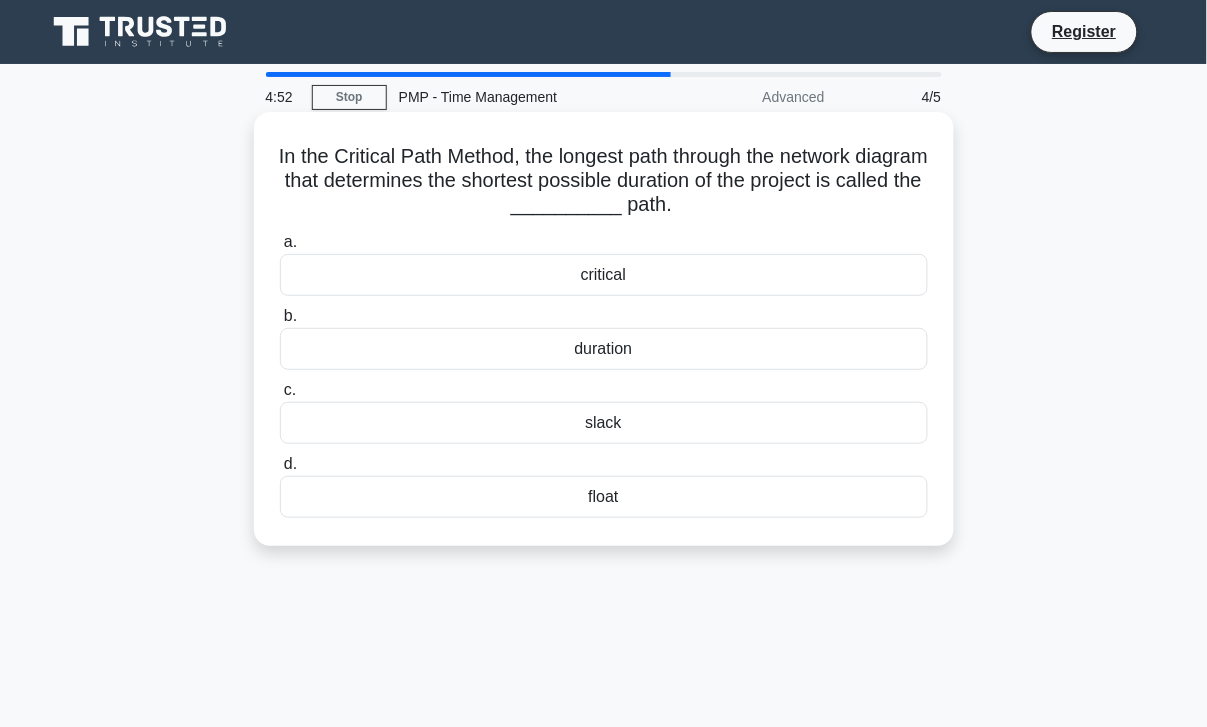 click on "b.
duration" at bounding box center (604, 337) 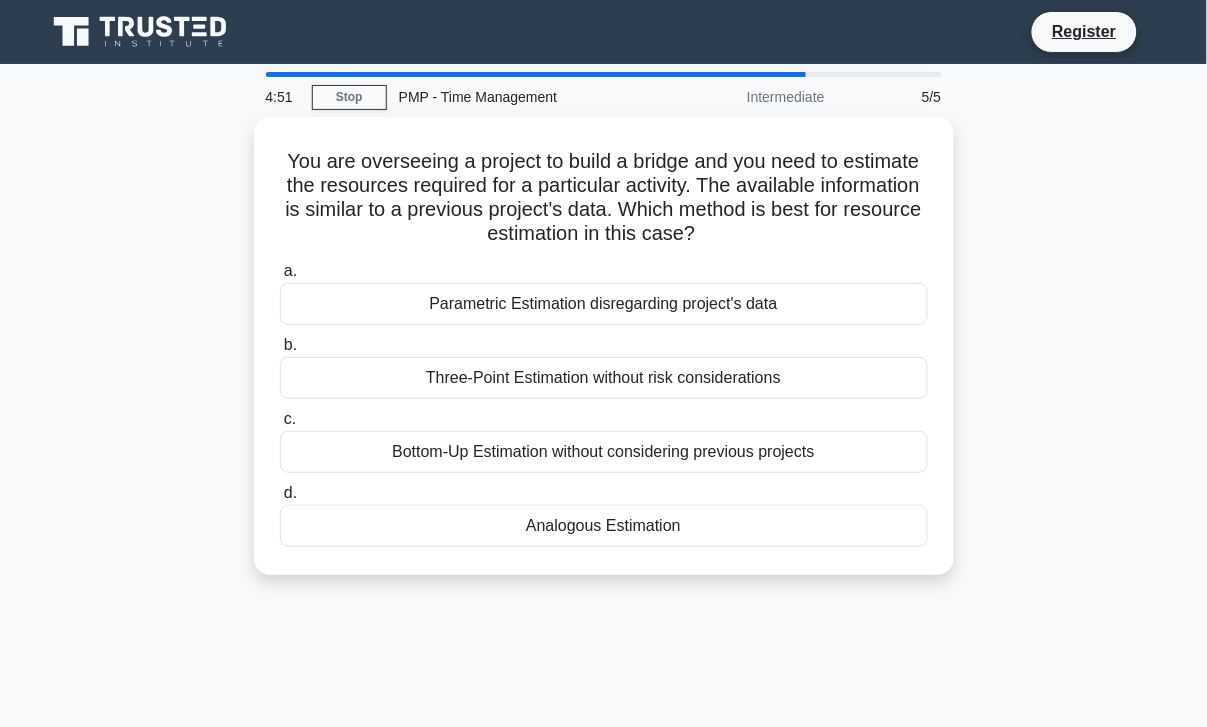click on "Bottom-Up Estimation without considering previous projects" at bounding box center (604, 452) 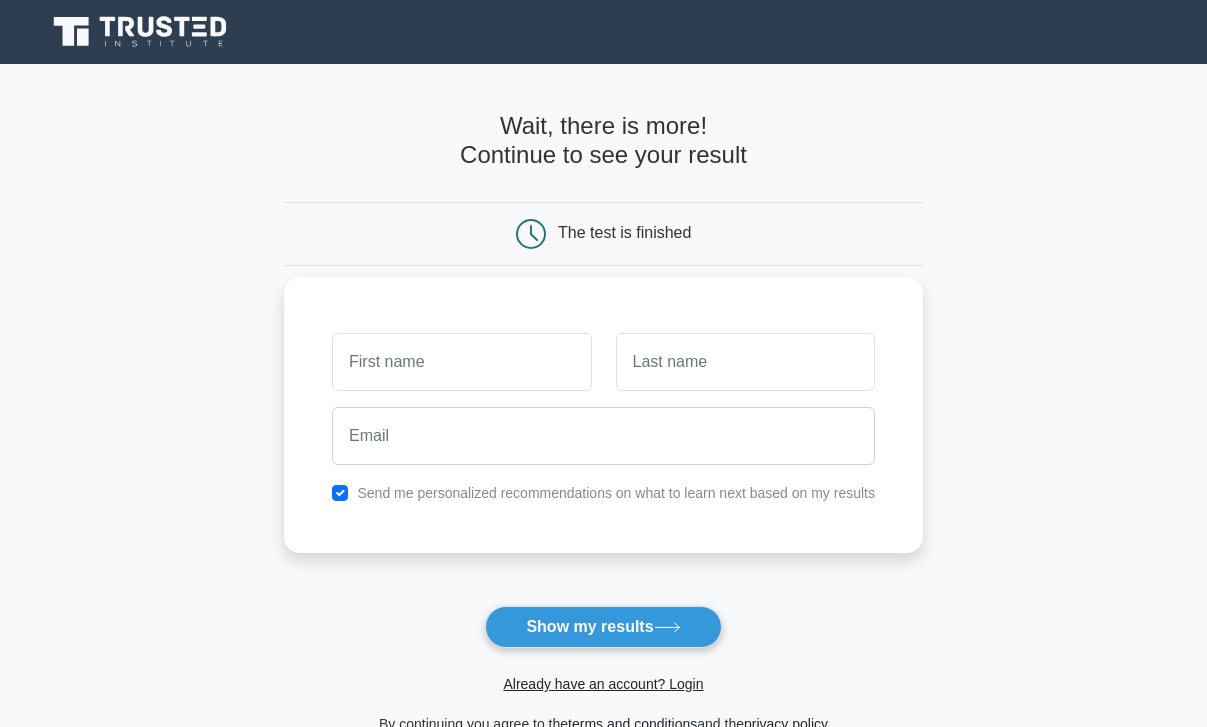 scroll, scrollTop: 0, scrollLeft: 0, axis: both 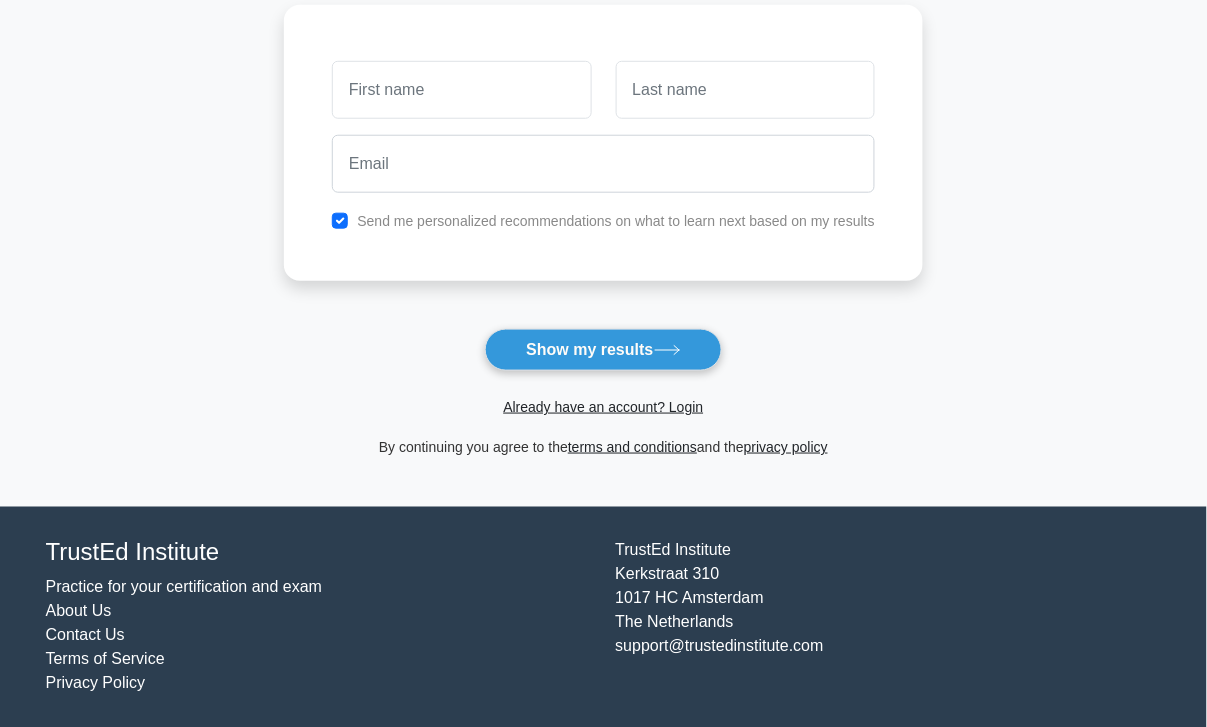 click on "Wait, there is more! Continue to see your result
The test is finished
and the" at bounding box center (603, 147) 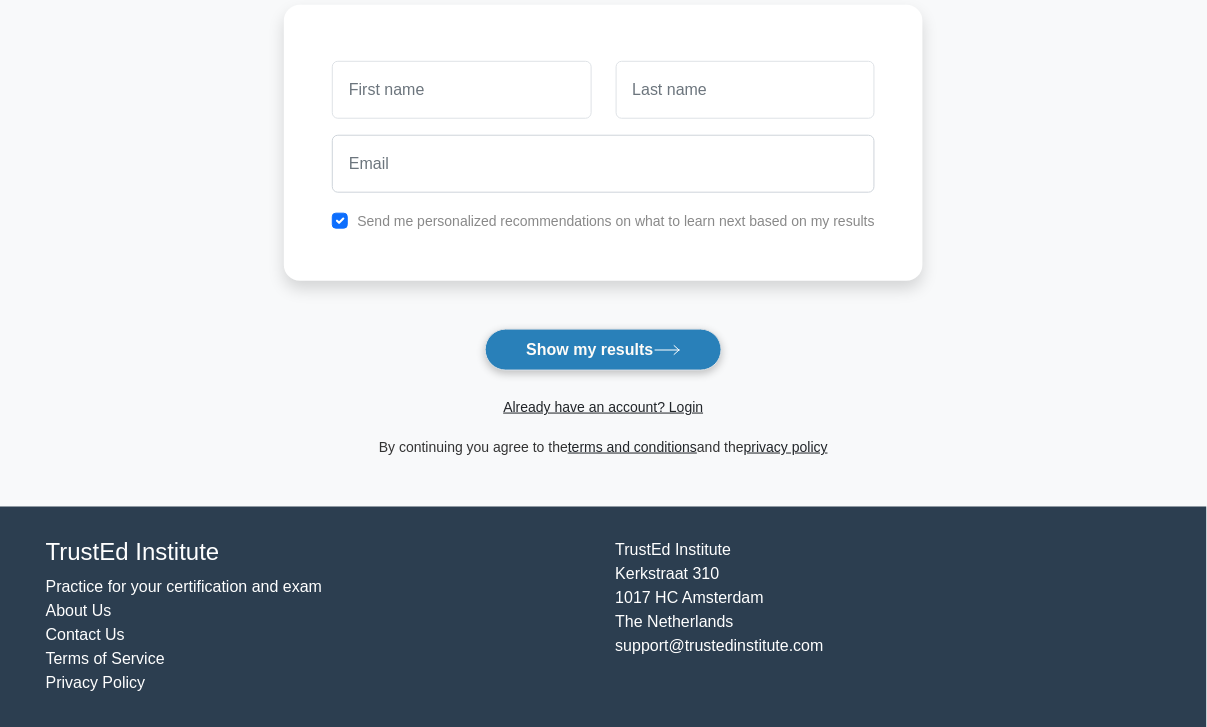click on "Show my results" at bounding box center [603, 350] 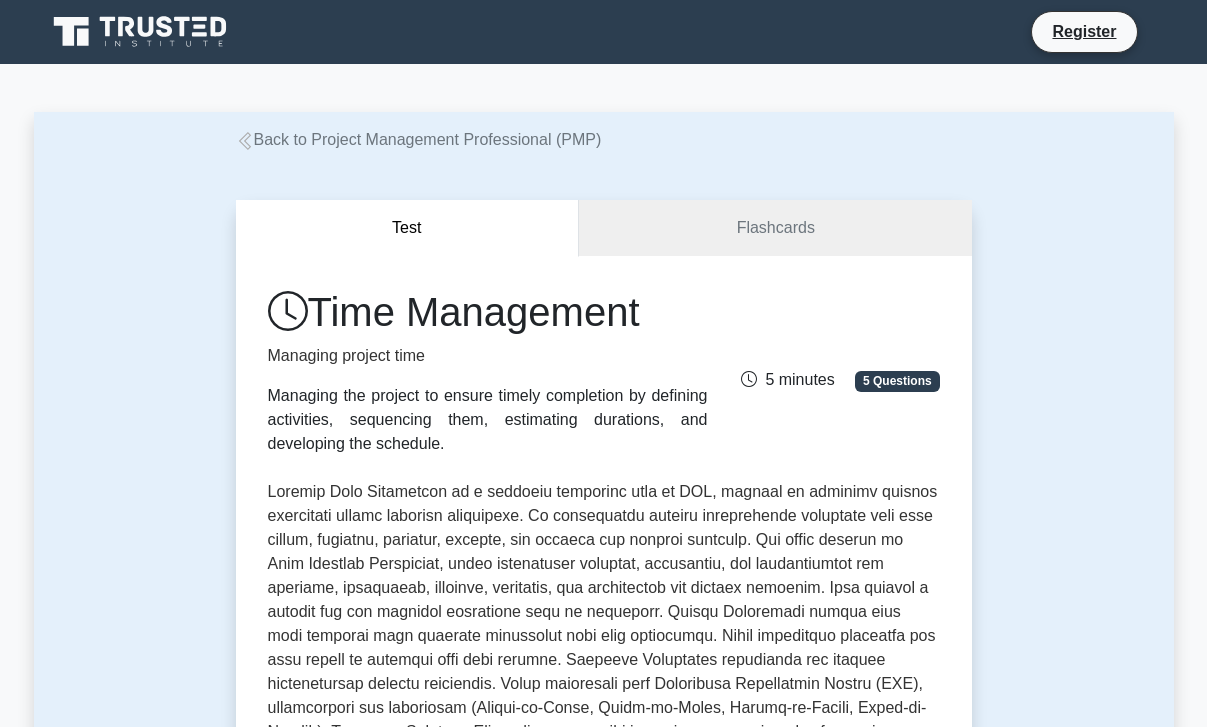 scroll, scrollTop: 777, scrollLeft: 0, axis: vertical 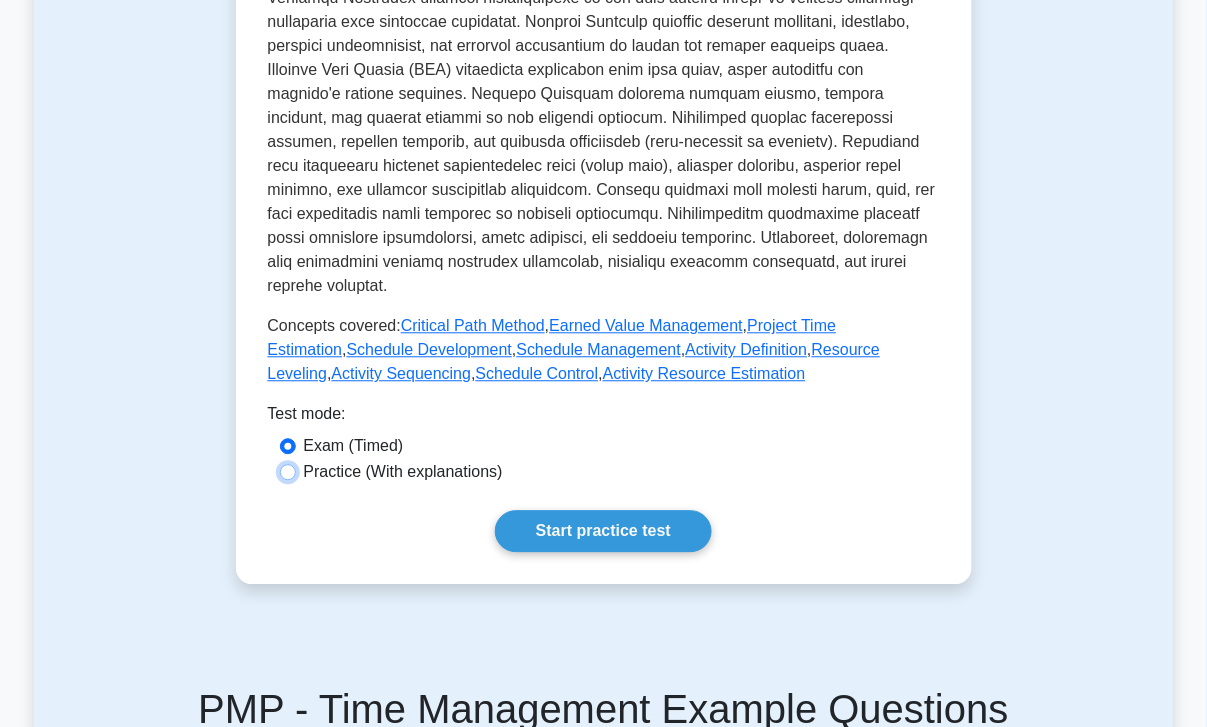 click on "Practice (With explanations)" at bounding box center [288, 472] 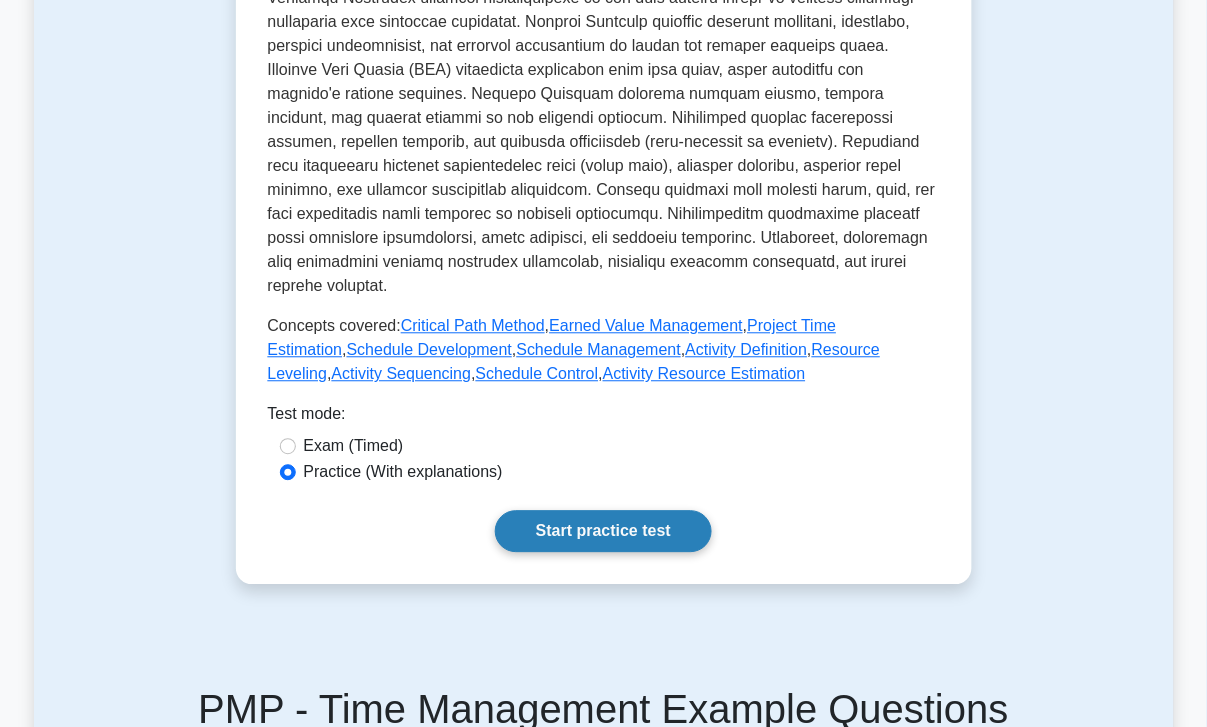 click on "Start practice test" at bounding box center [603, 531] 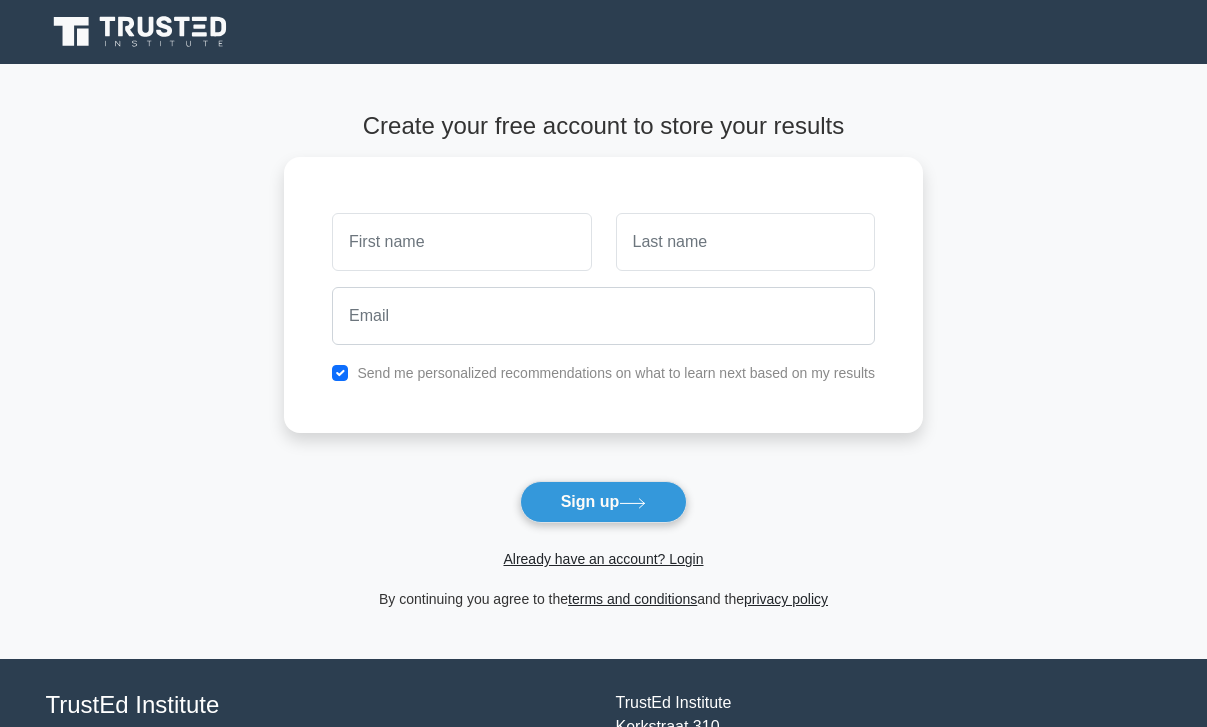 scroll, scrollTop: 0, scrollLeft: 0, axis: both 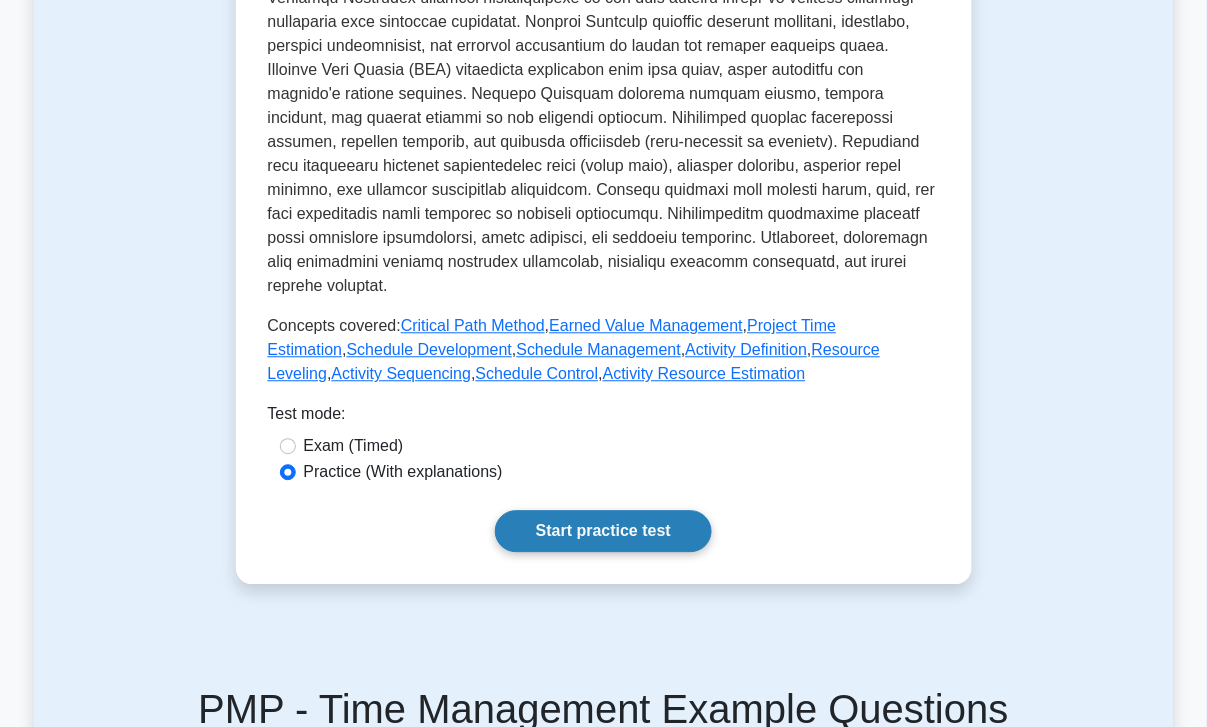 click on "Start practice test" at bounding box center (603, 531) 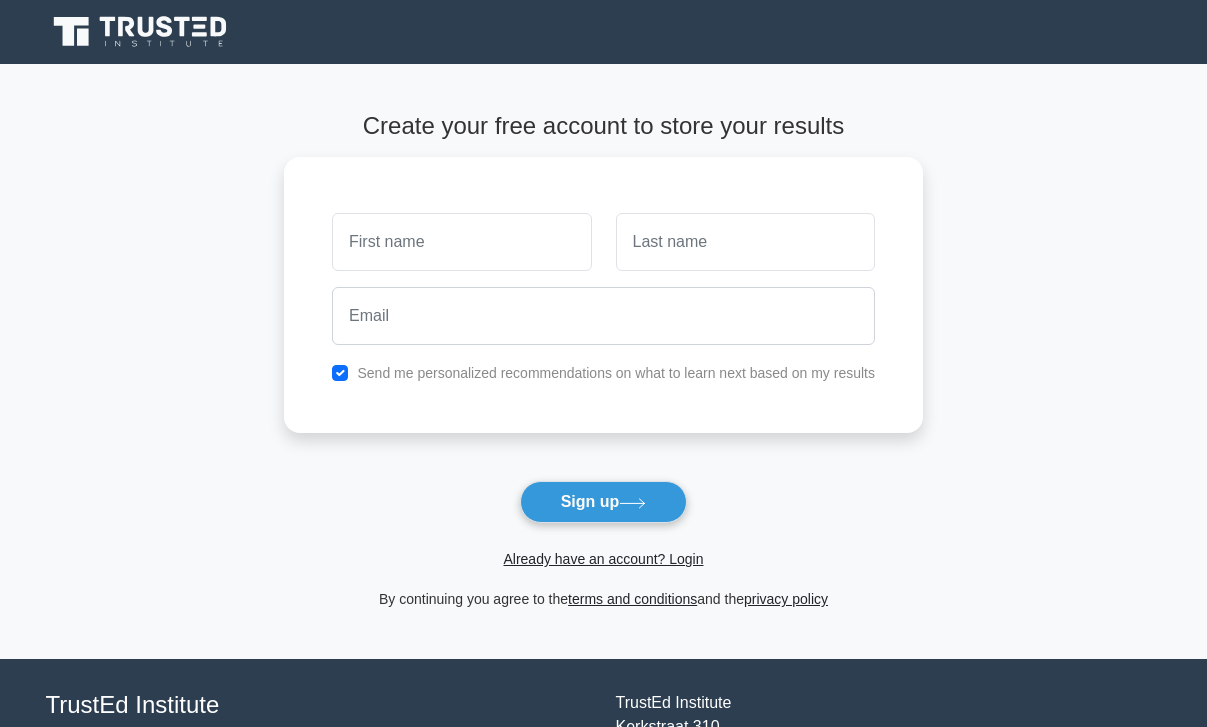 scroll, scrollTop: 0, scrollLeft: 0, axis: both 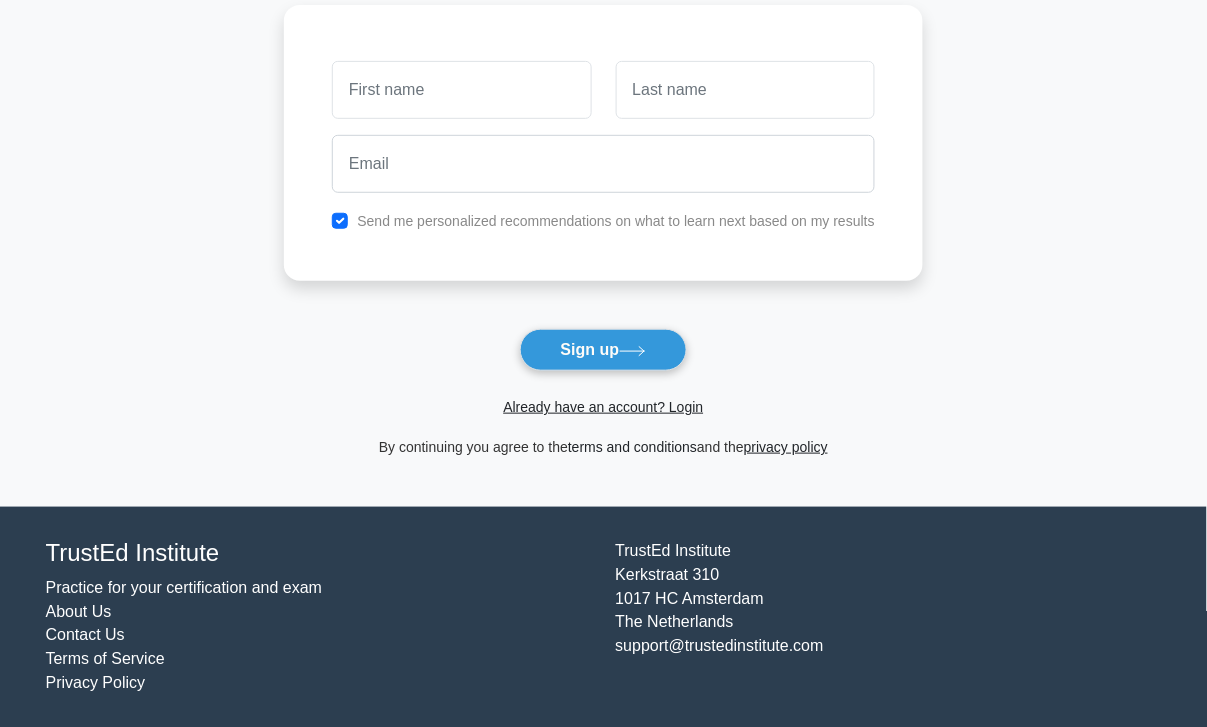 click on "terms and conditions" at bounding box center (632, 447) 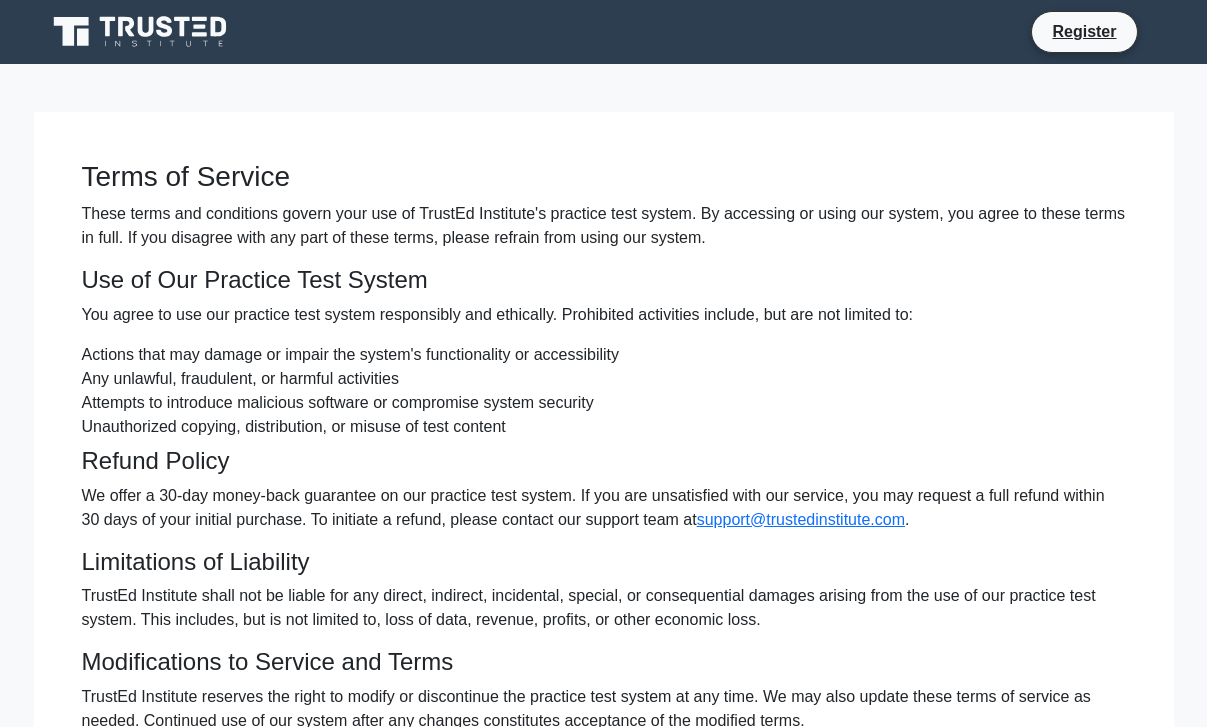 scroll, scrollTop: 0, scrollLeft: 0, axis: both 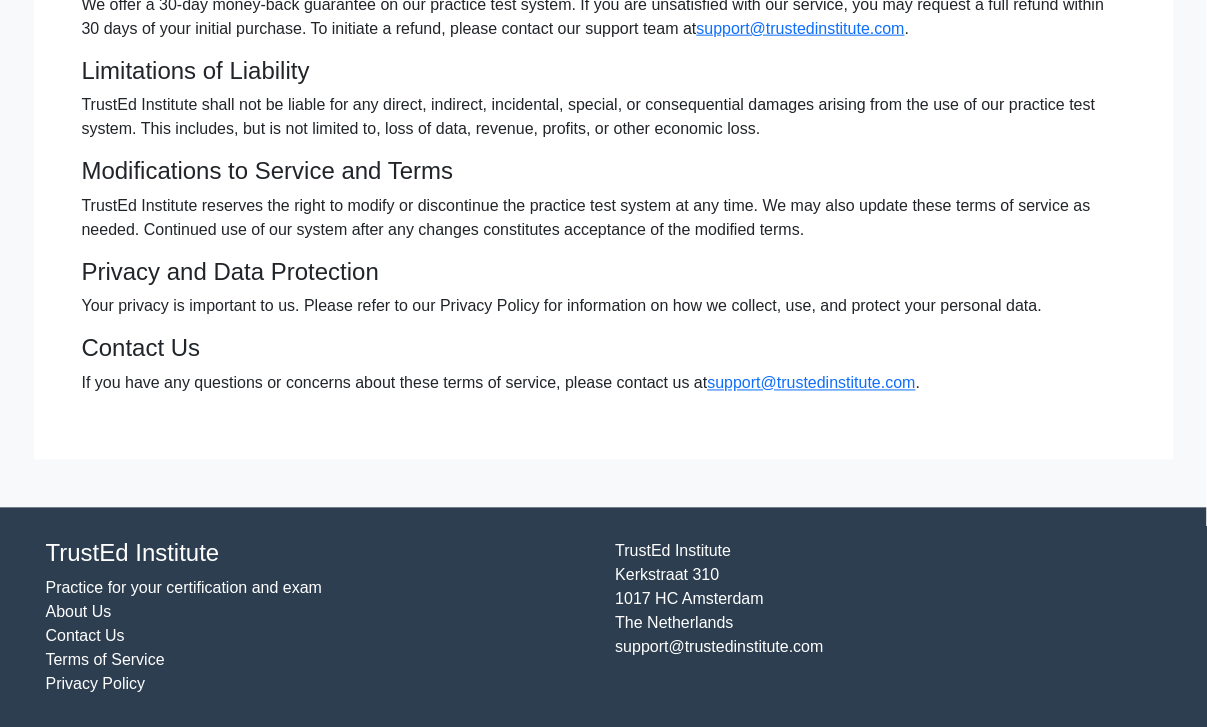 click on "Practice for your certification and exam" at bounding box center [184, 588] 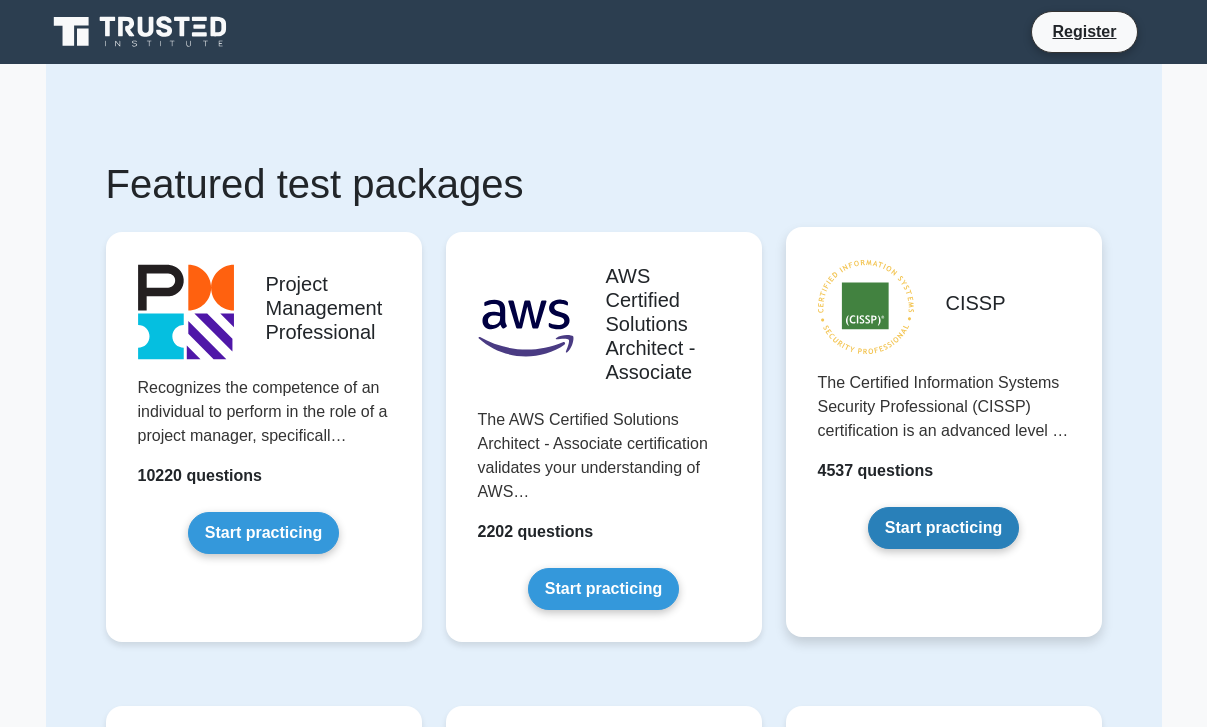 scroll, scrollTop: 0, scrollLeft: 0, axis: both 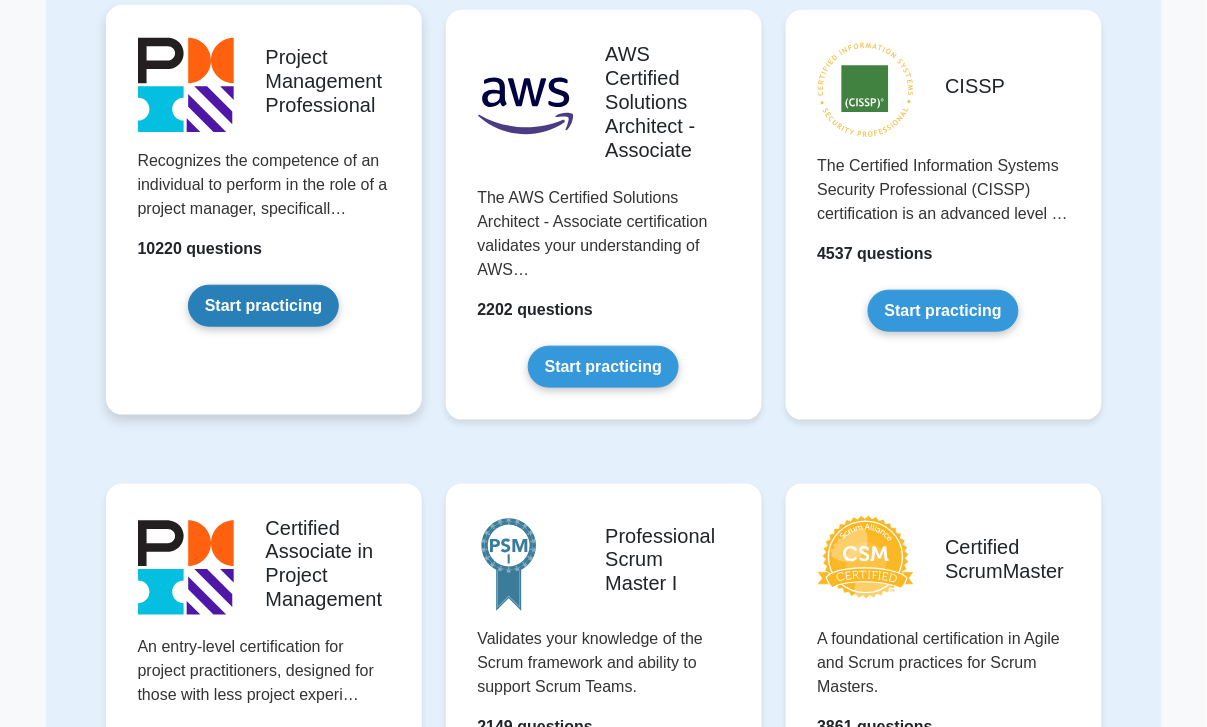 click on "Start practicing" at bounding box center [263, 306] 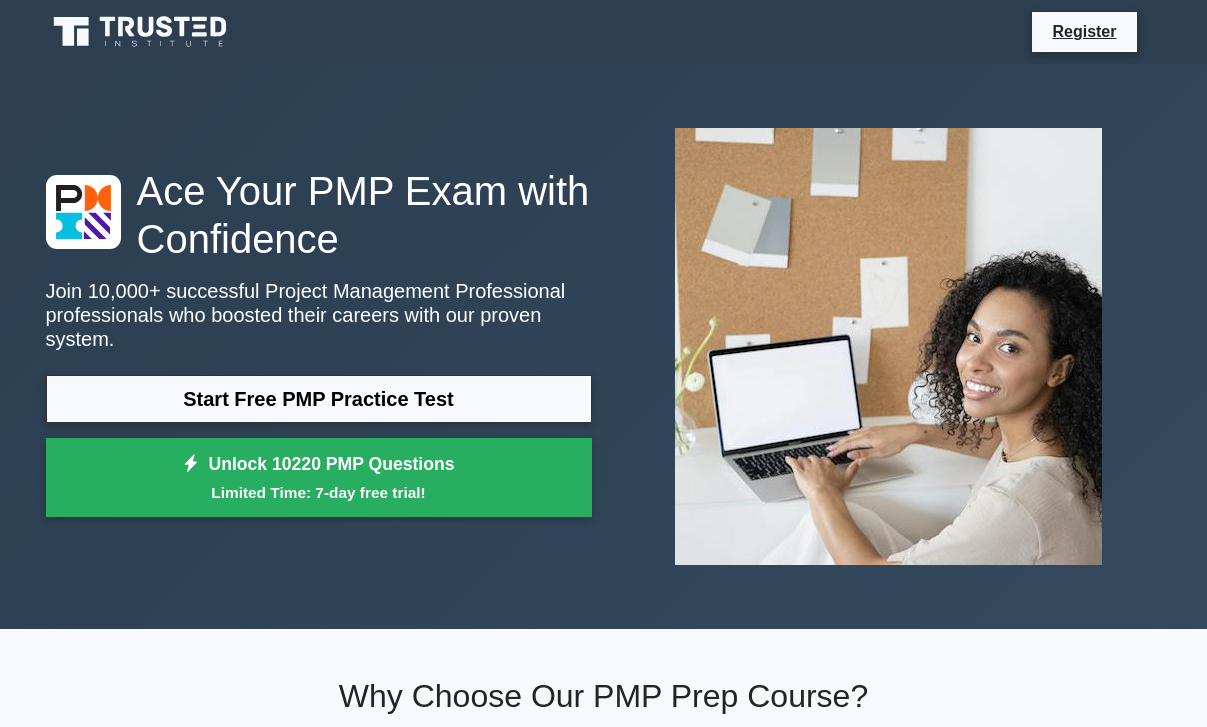 scroll, scrollTop: 0, scrollLeft: 0, axis: both 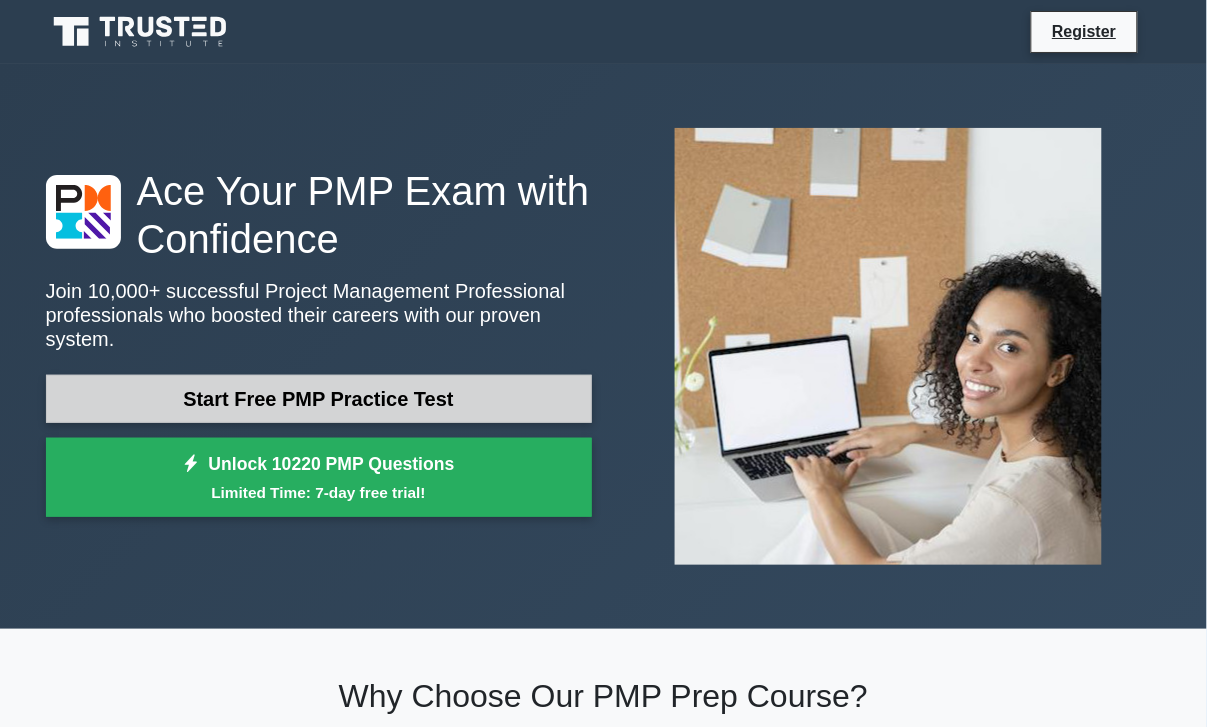 click on "Start Free PMP Practice Test" at bounding box center (319, 399) 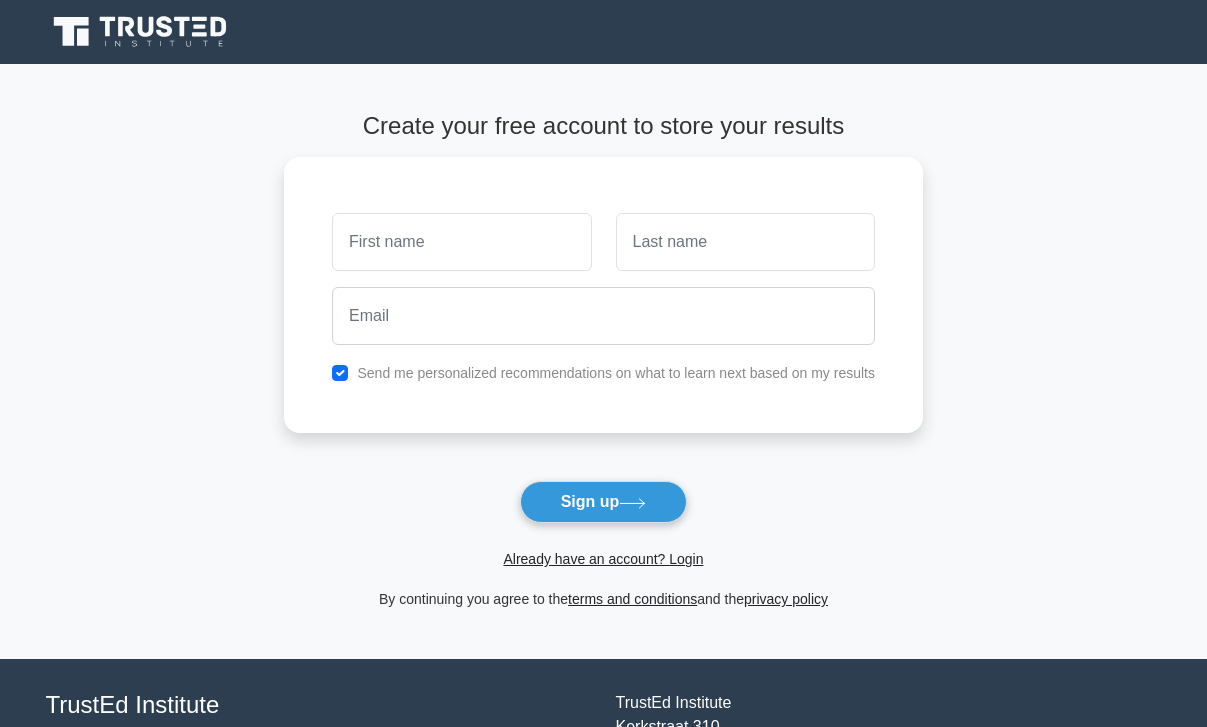 scroll, scrollTop: 0, scrollLeft: 0, axis: both 